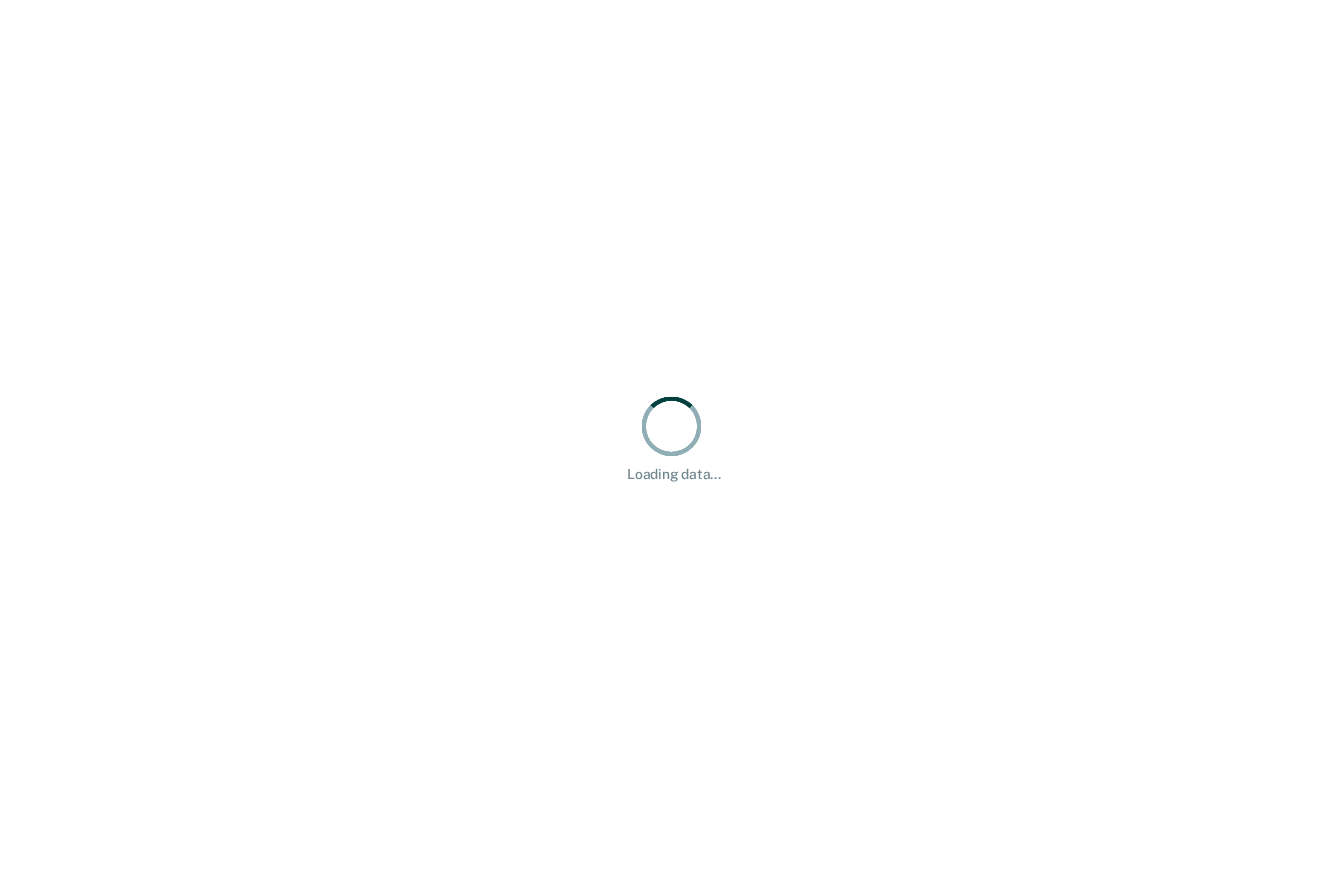 scroll, scrollTop: 0, scrollLeft: 0, axis: both 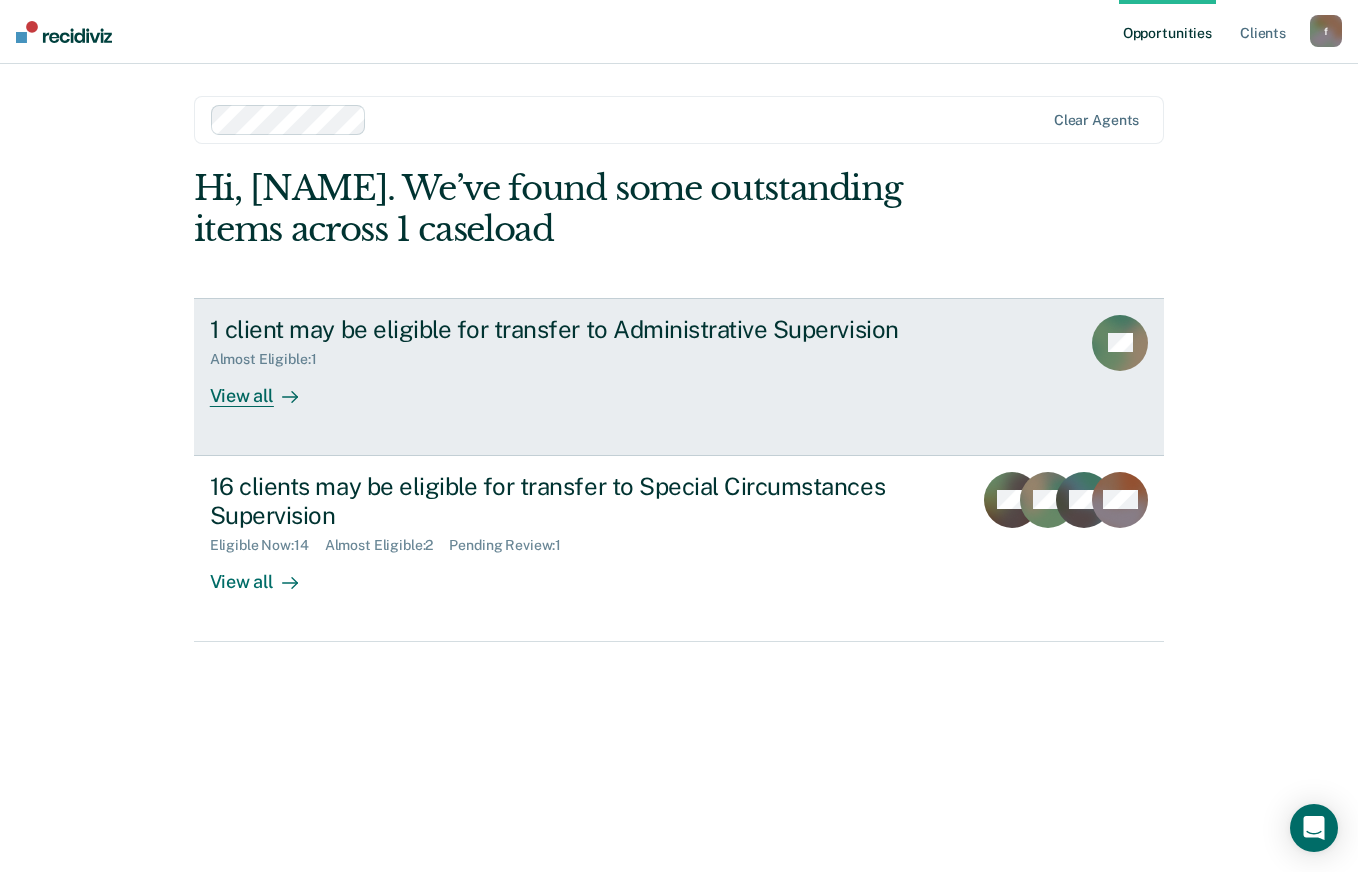 click 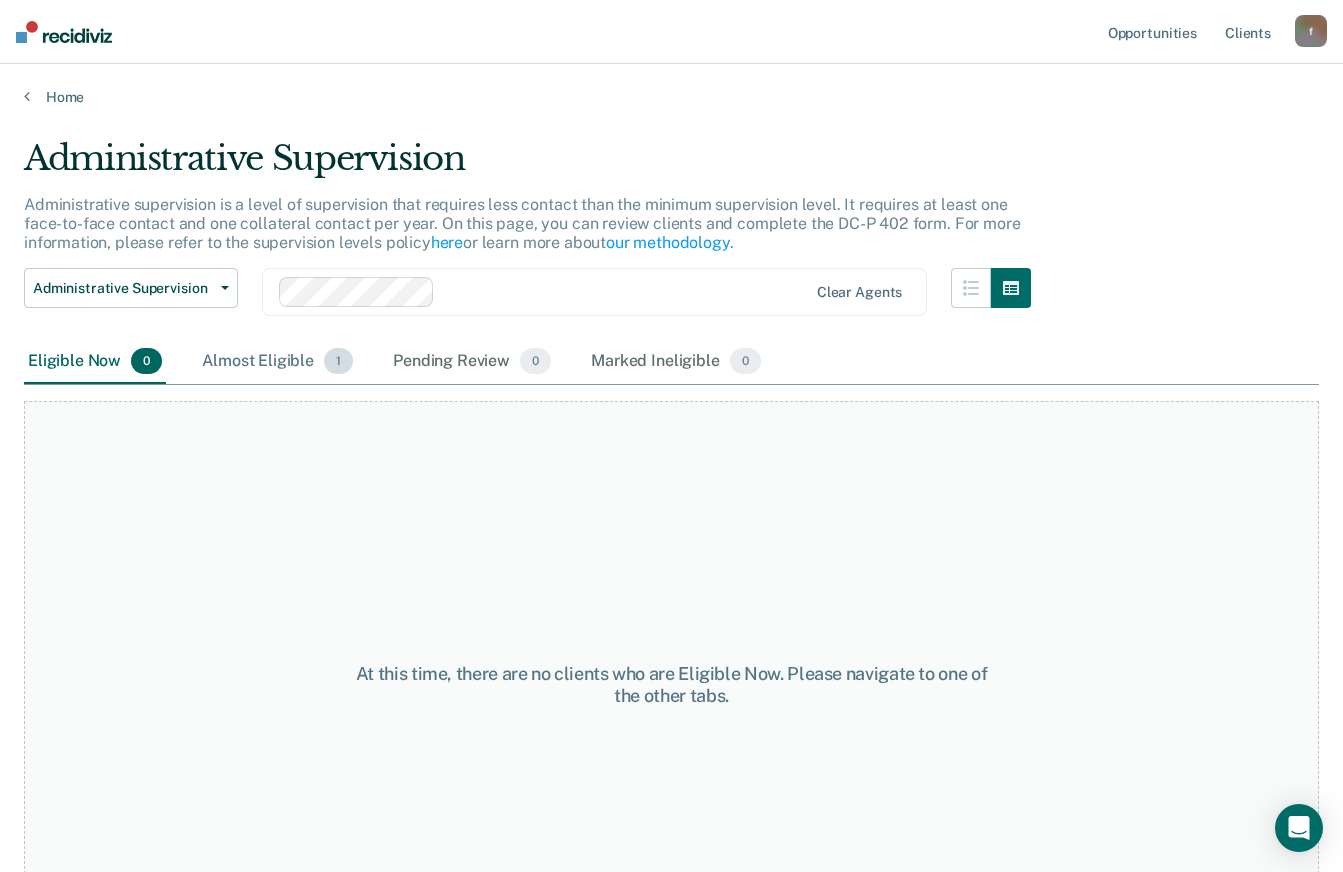 click on "Almost Eligible 1" at bounding box center [277, 362] 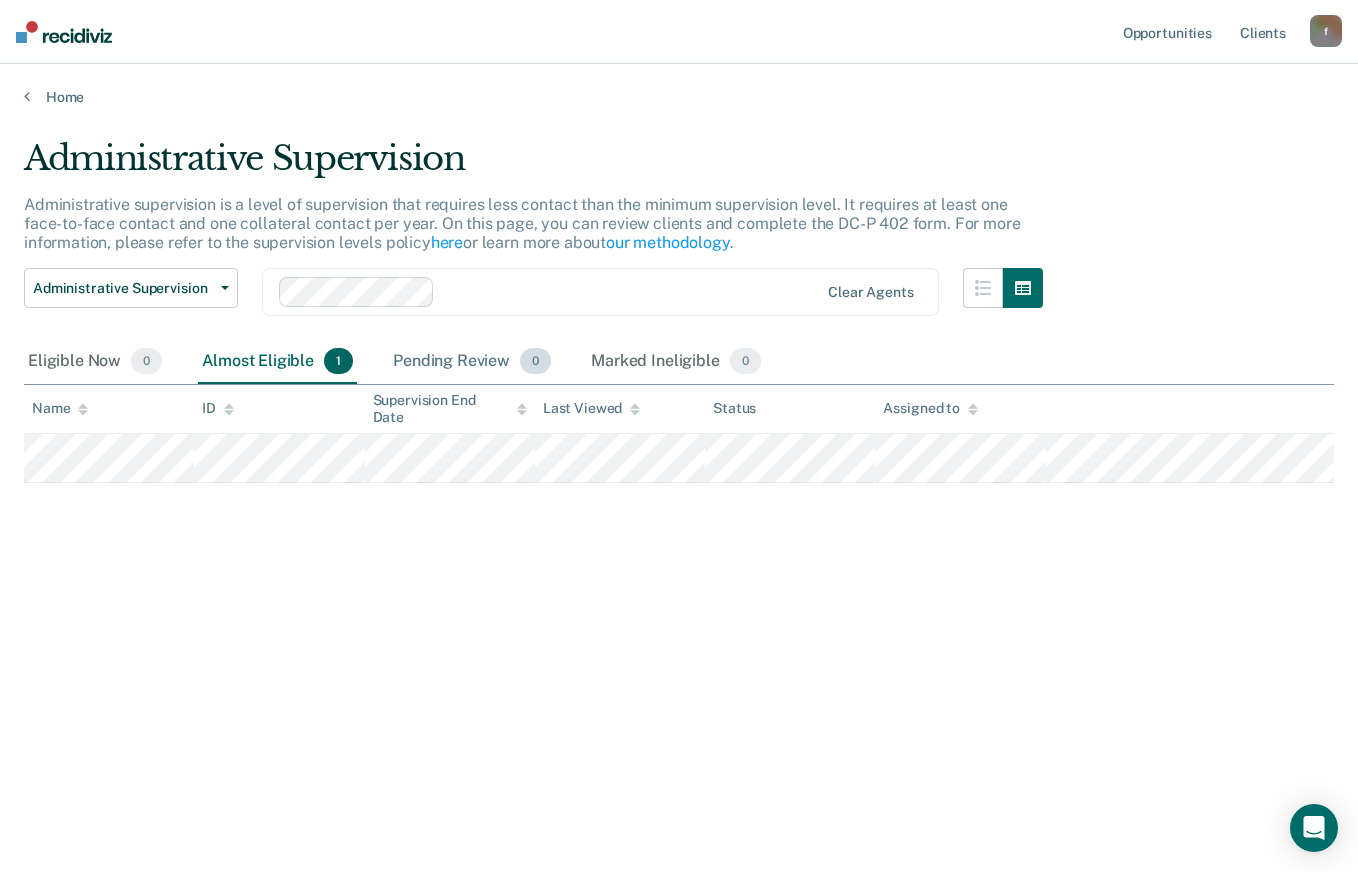 click on "Pending Review 0" at bounding box center (472, 362) 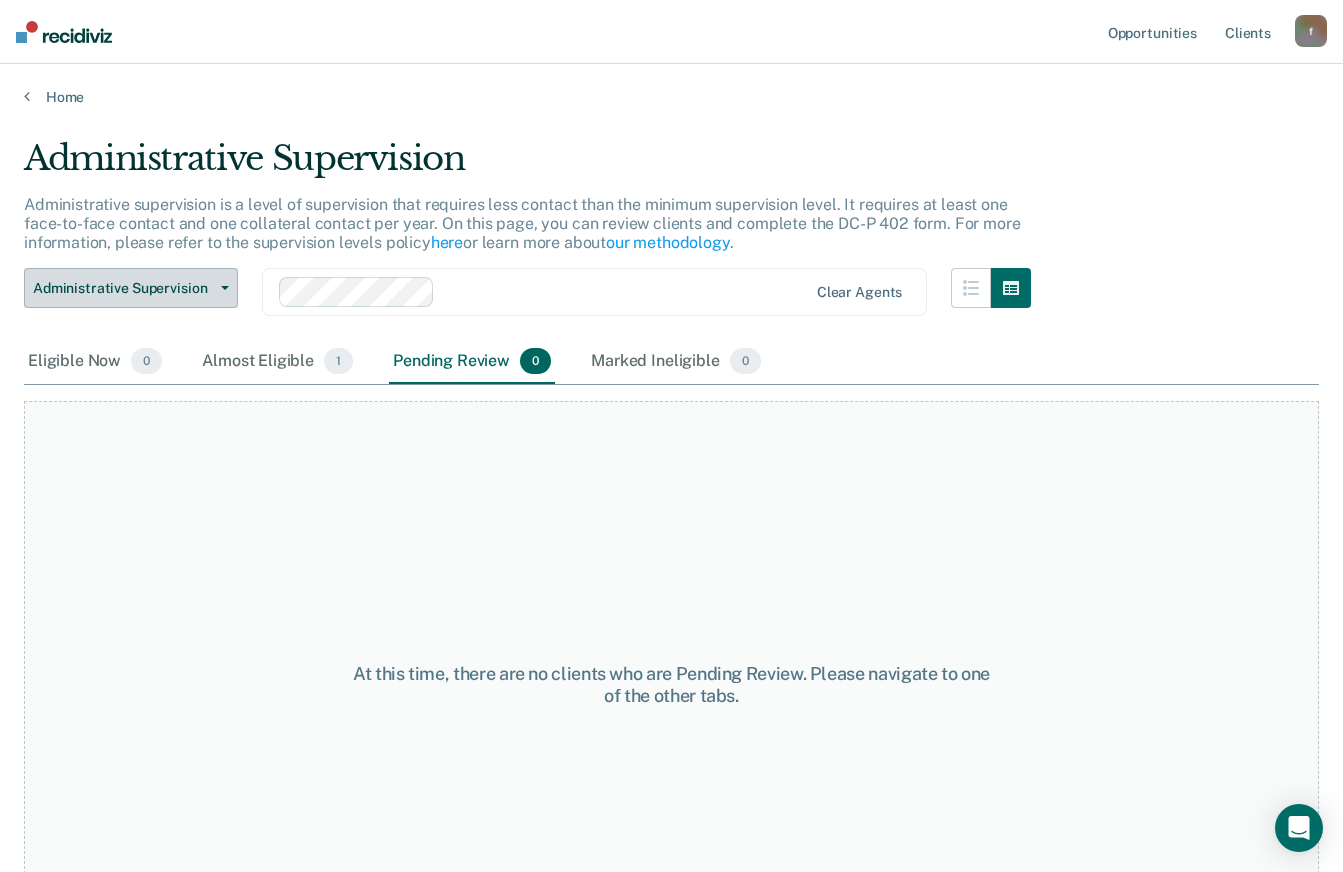 click on "Administrative Supervision" at bounding box center (123, 288) 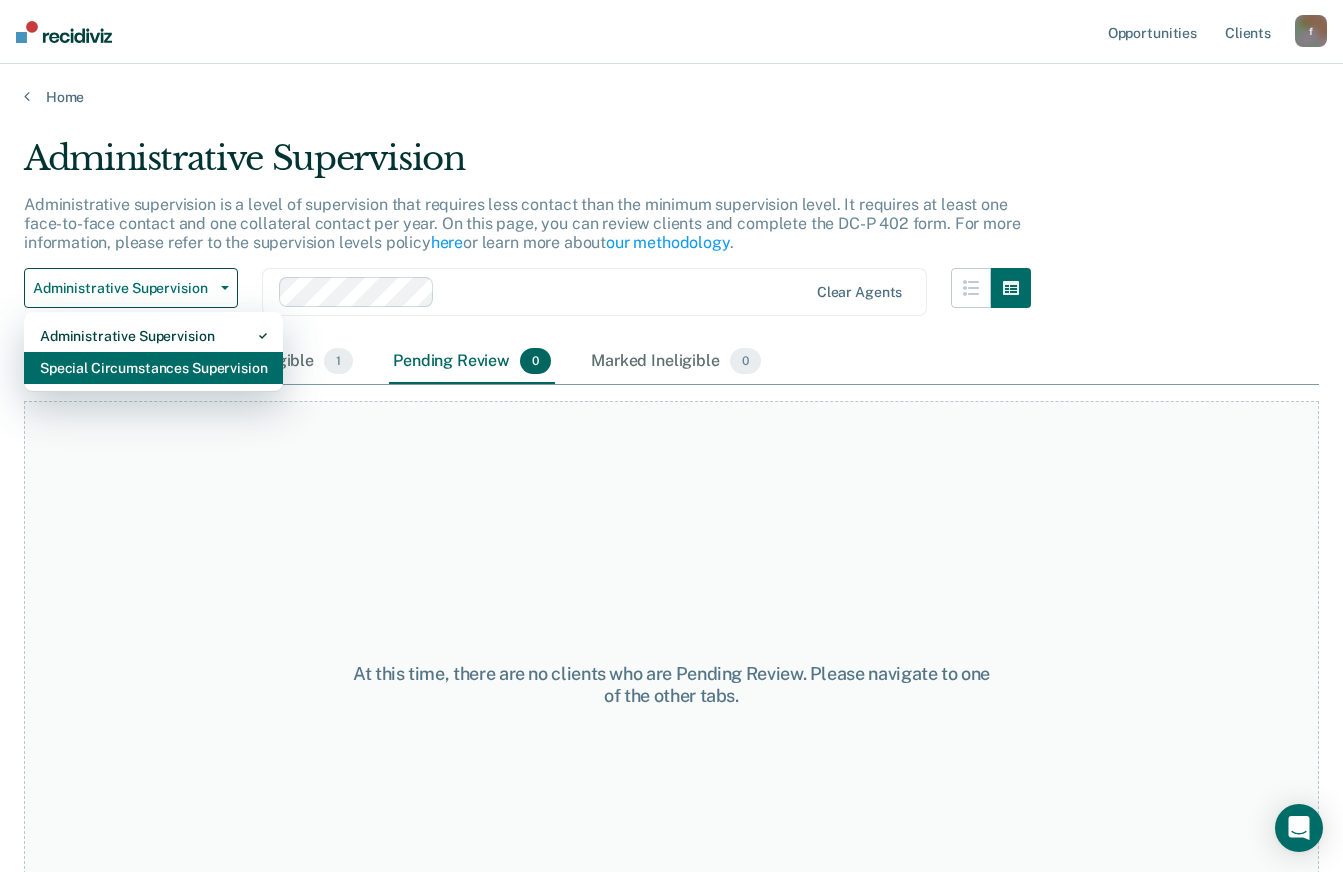 click on "Special Circumstances Supervision" at bounding box center (153, 368) 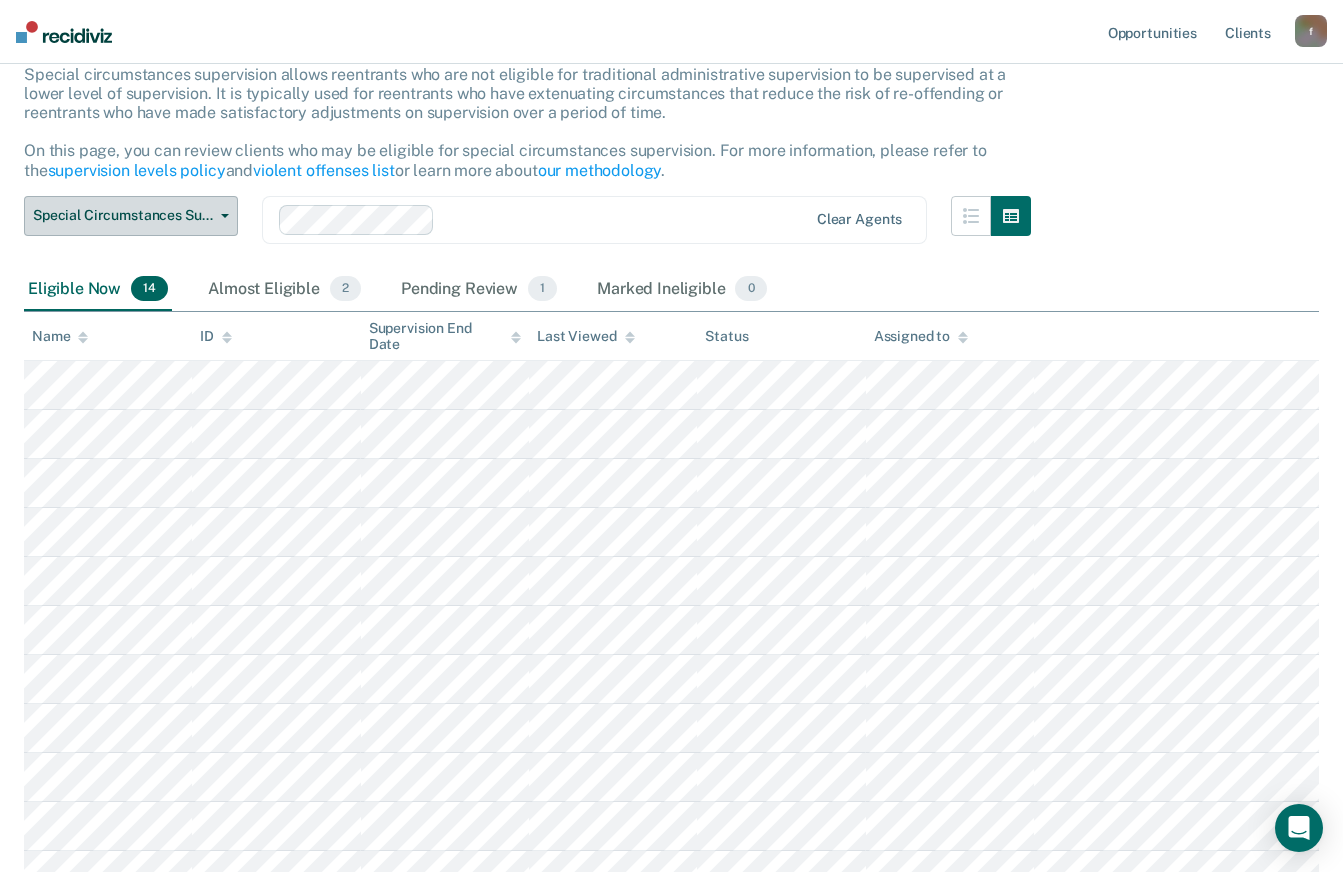 scroll, scrollTop: 131, scrollLeft: 0, axis: vertical 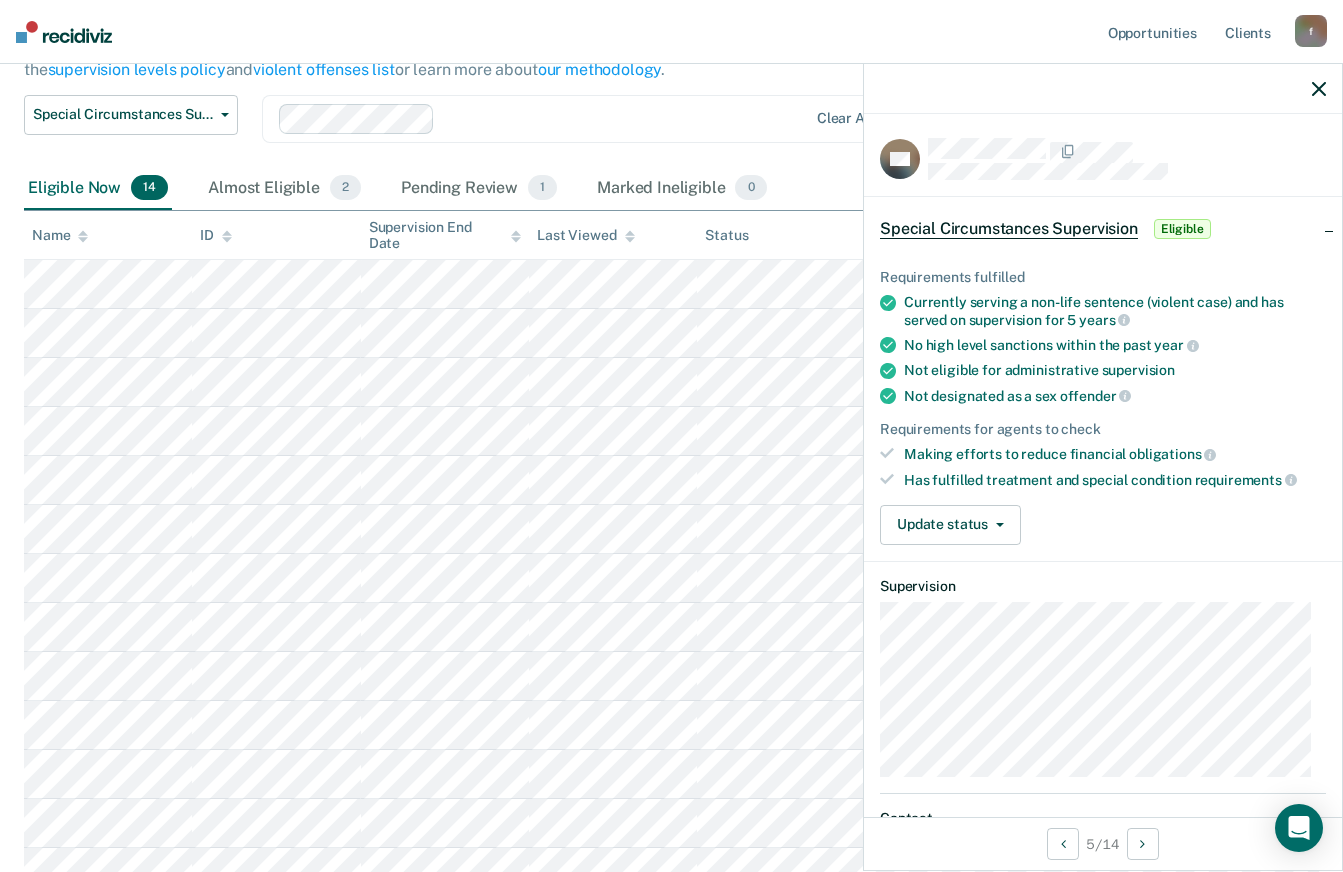 click on "Eligible" at bounding box center (1182, 229) 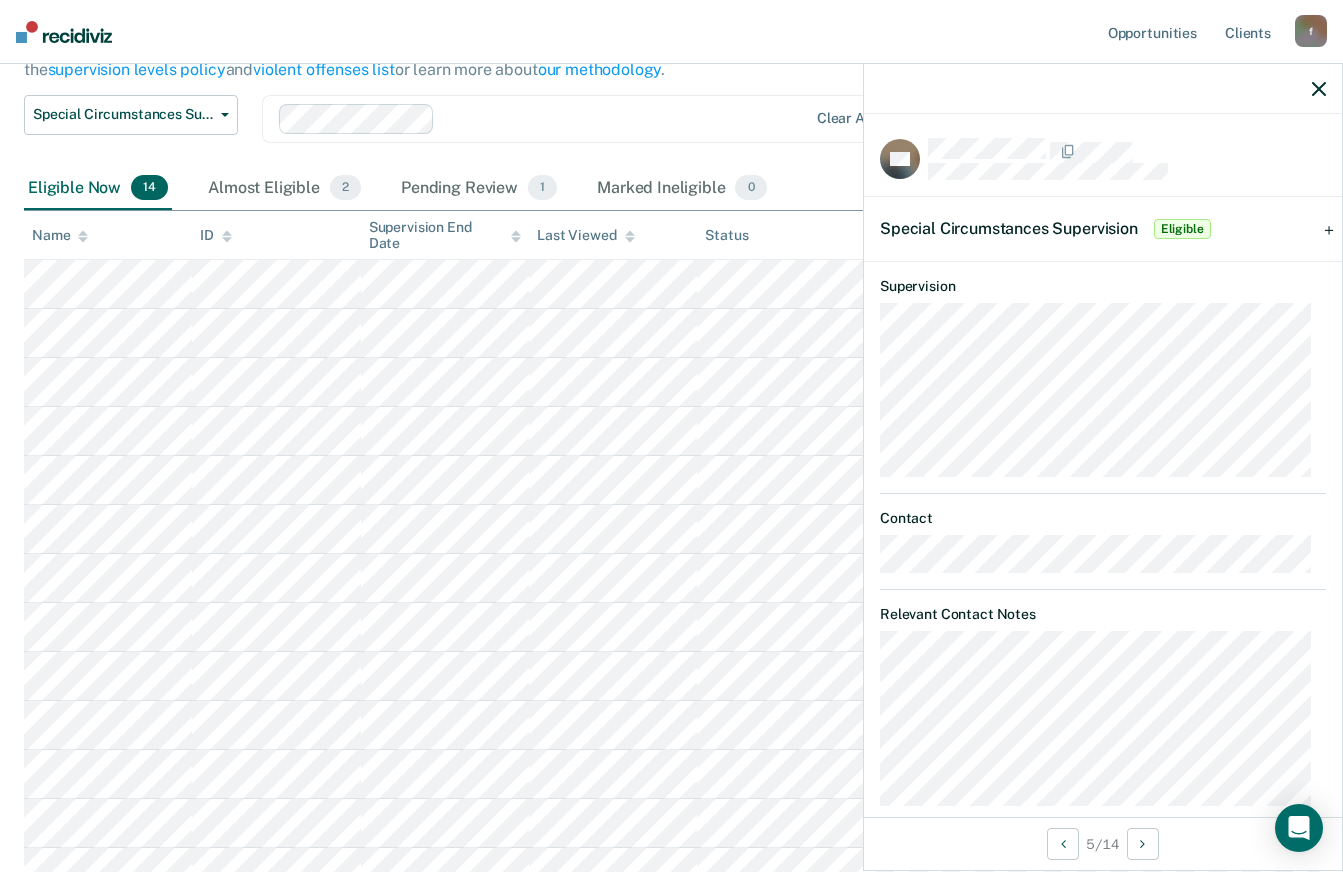 click on "Eligible" at bounding box center (1182, 229) 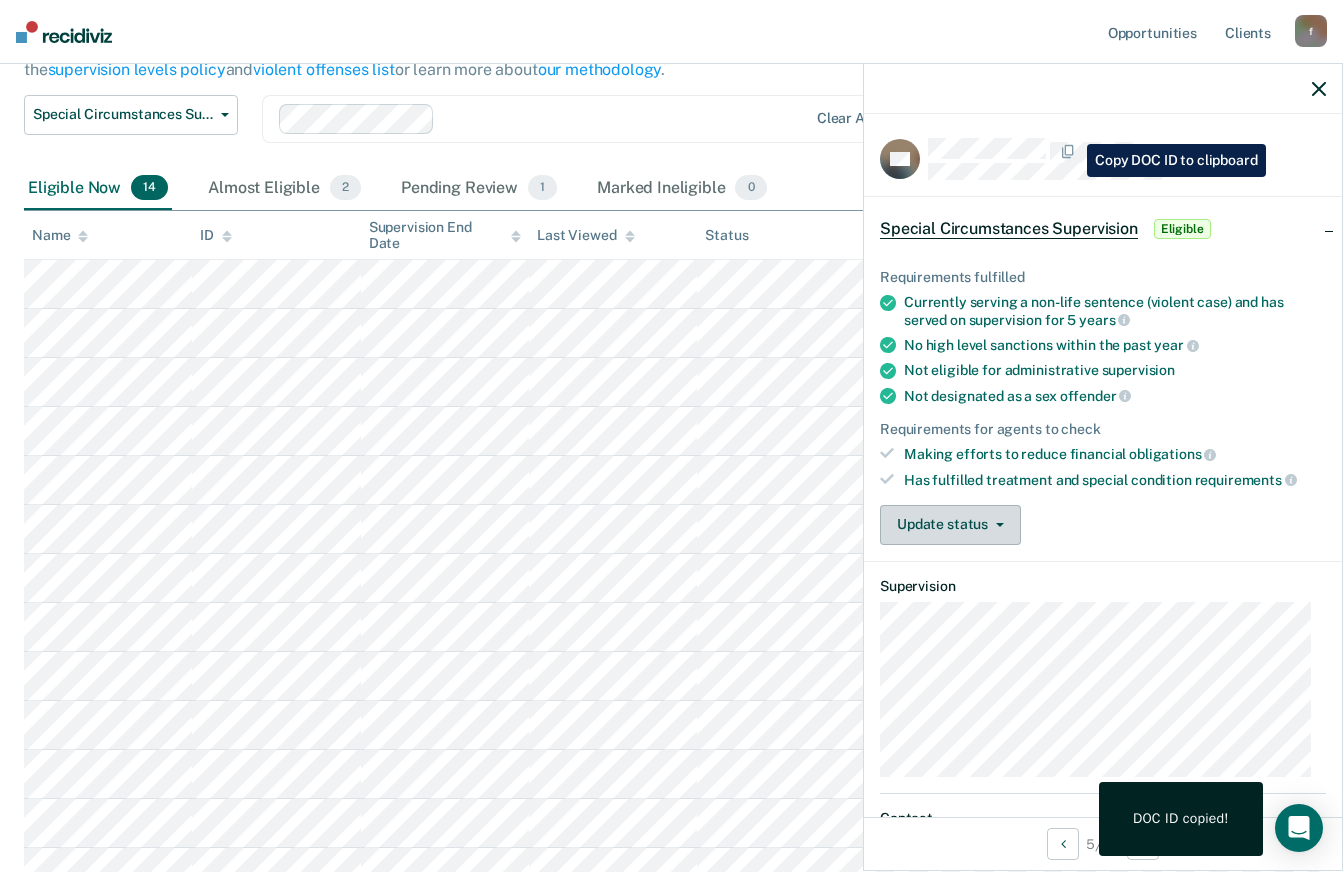 click on "Update status" at bounding box center (950, 525) 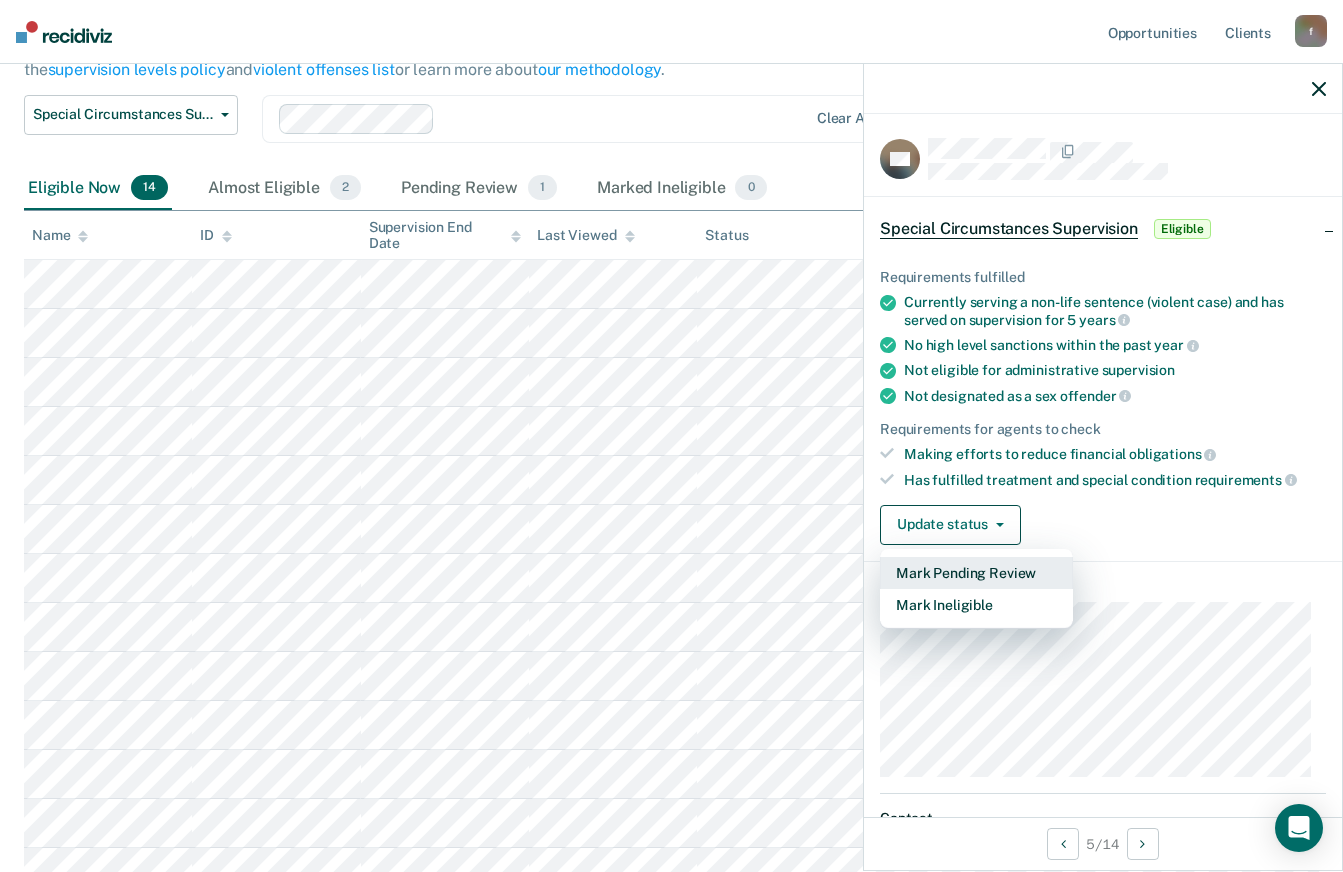 click on "Mark Pending Review" at bounding box center (976, 573) 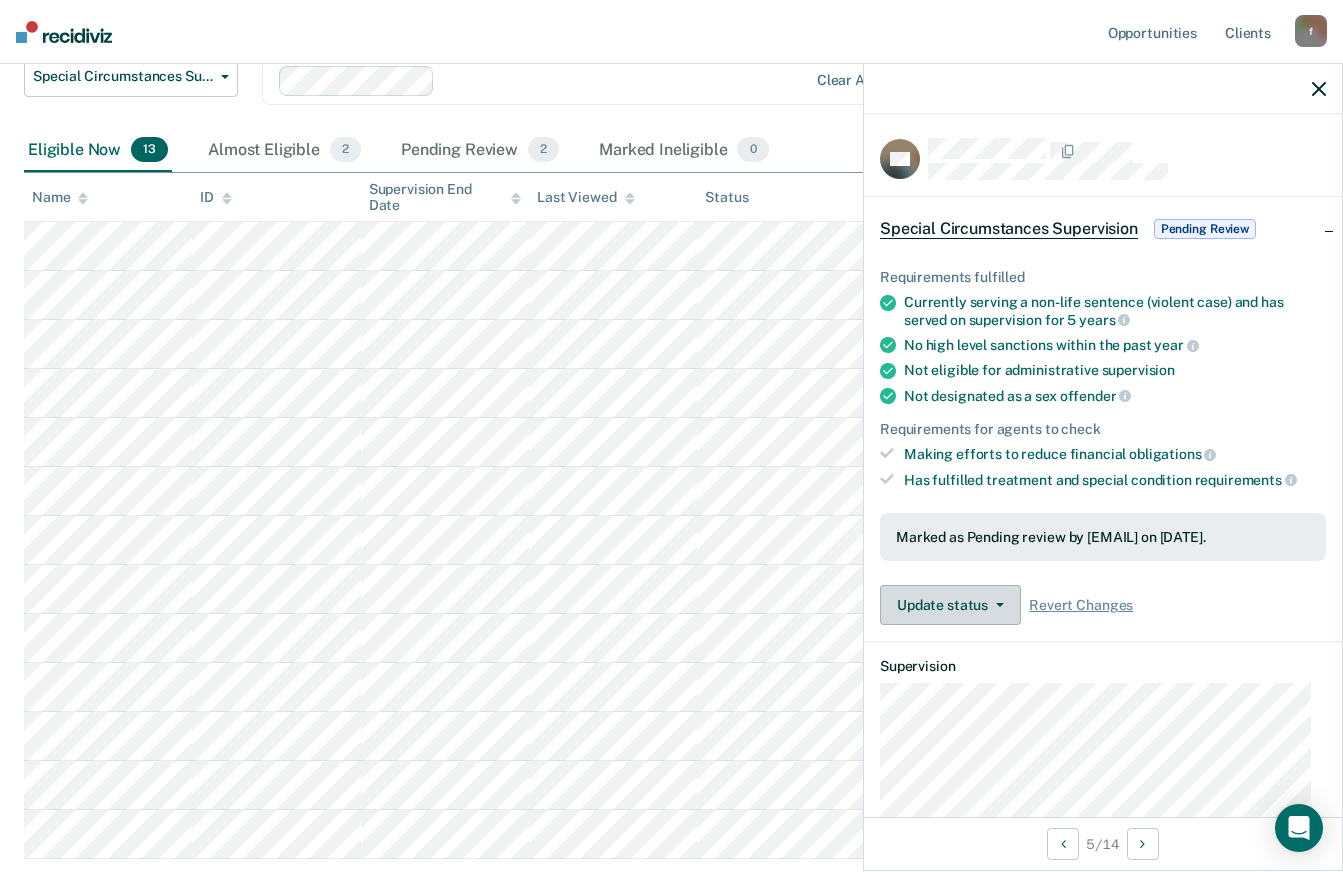 scroll, scrollTop: 268, scrollLeft: 0, axis: vertical 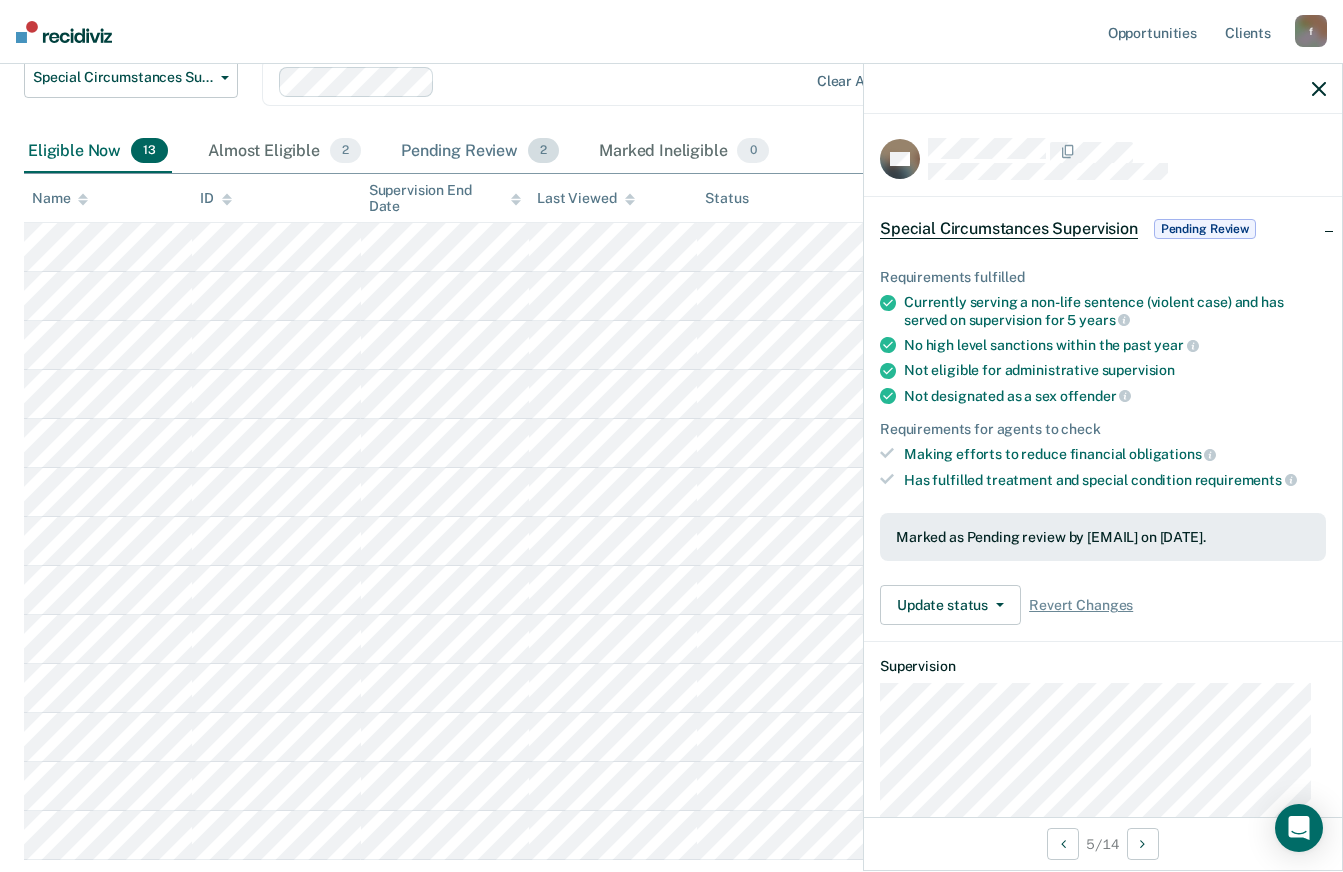 click on "Pending Review 2" at bounding box center [480, 152] 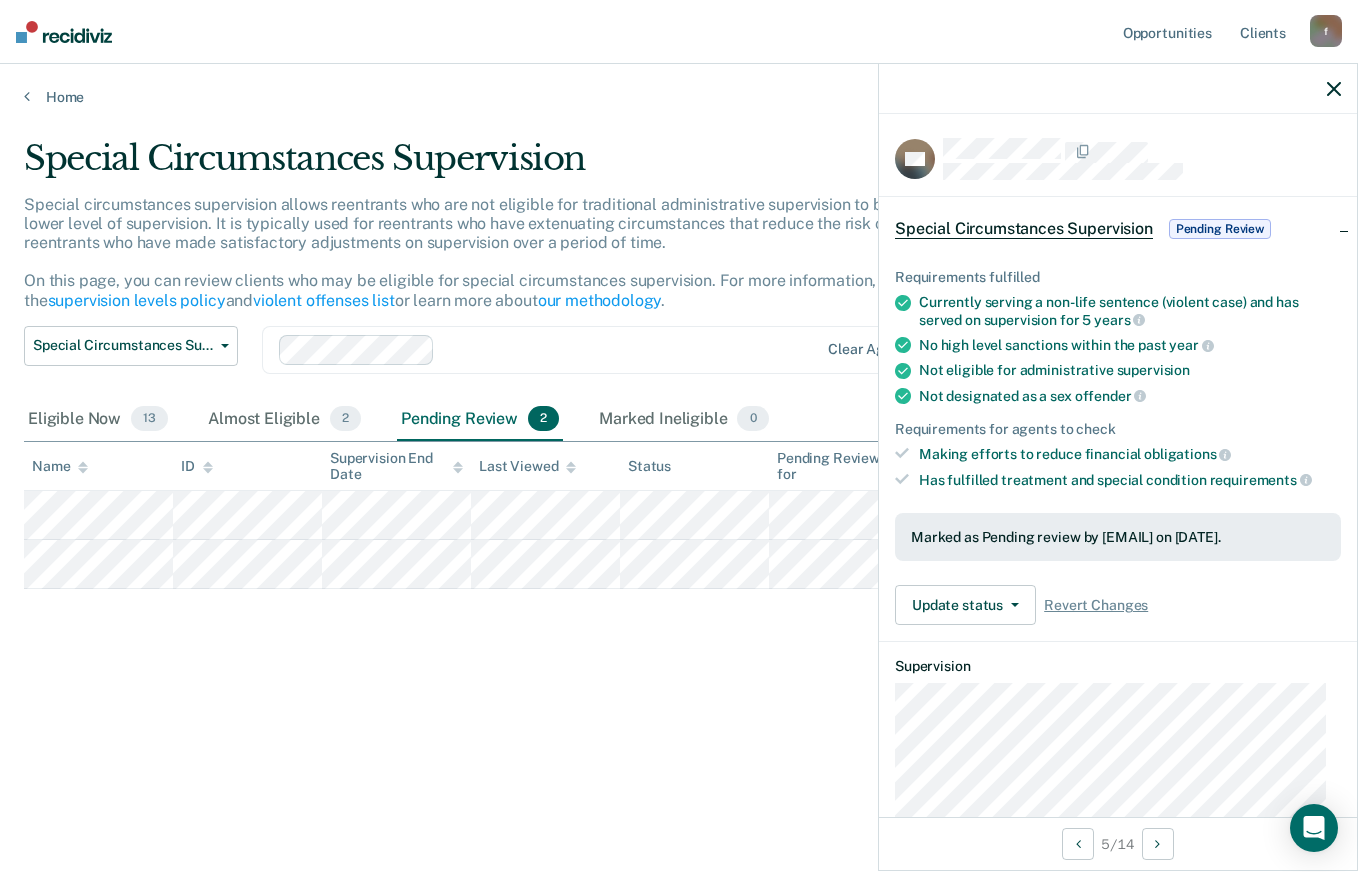 click on "Special Circumstances Supervision" at bounding box center (1024, 229) 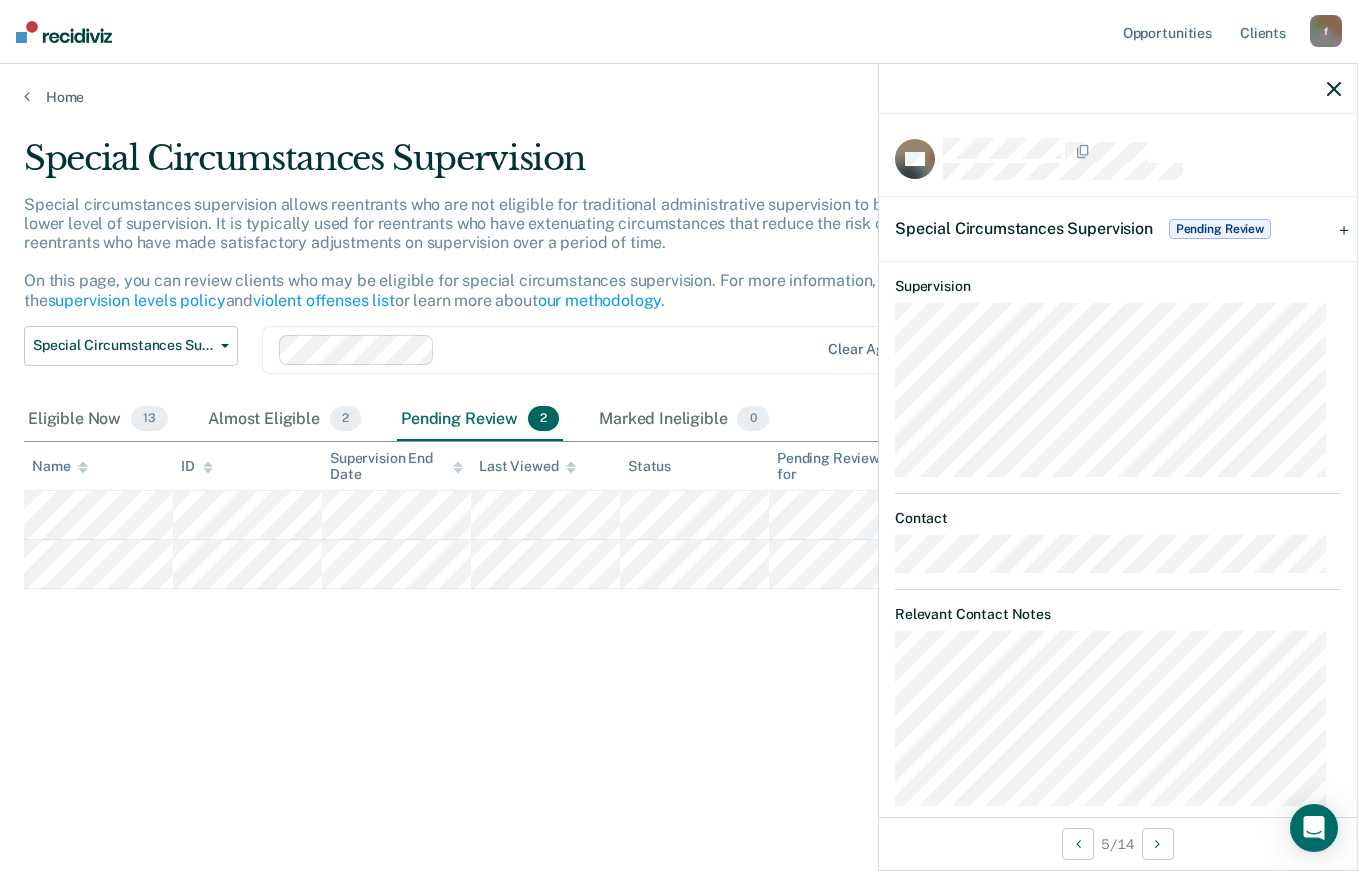 click on "Special Circumstances Supervision" at bounding box center [1024, 228] 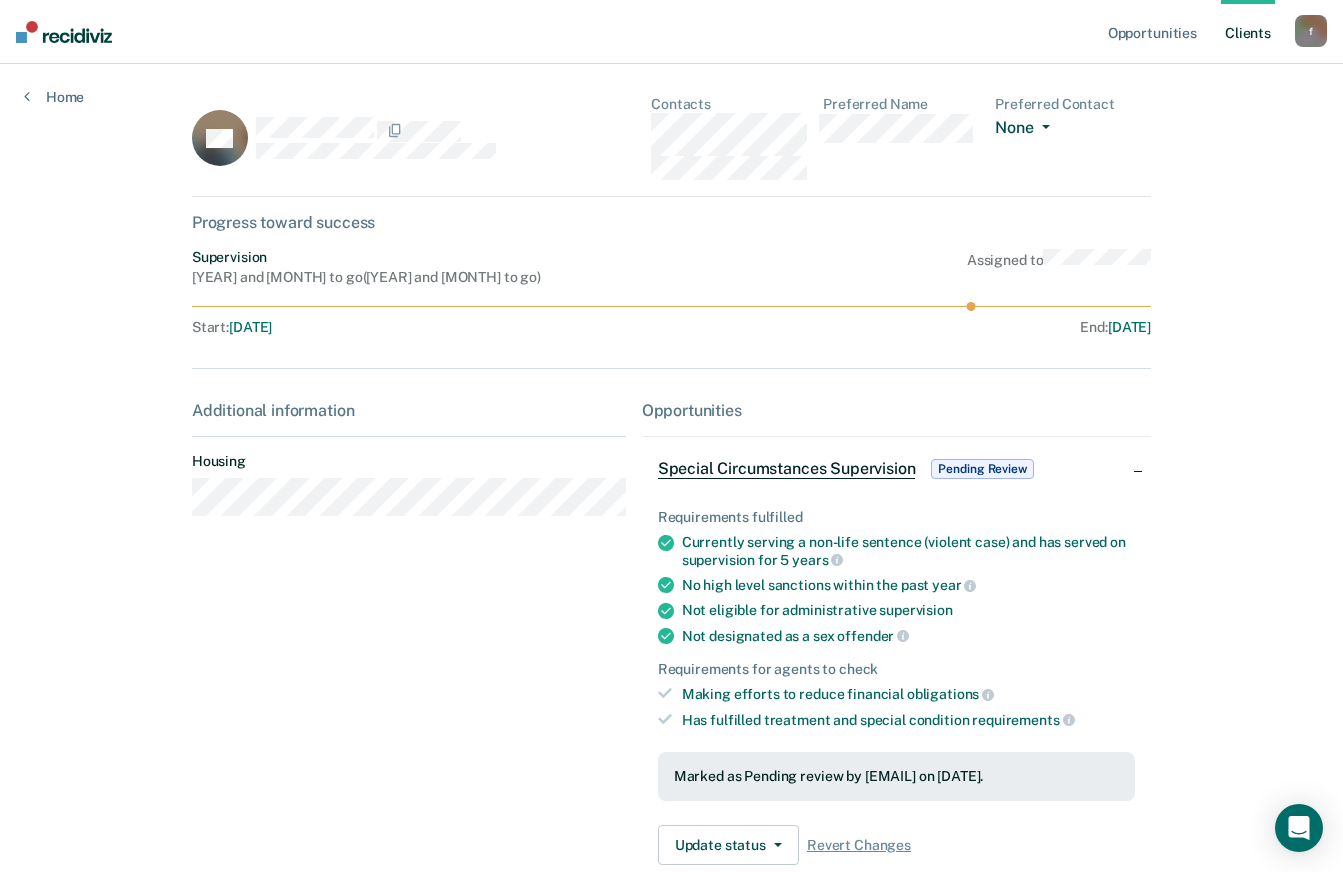 click on "None" at bounding box center [1026, 129] 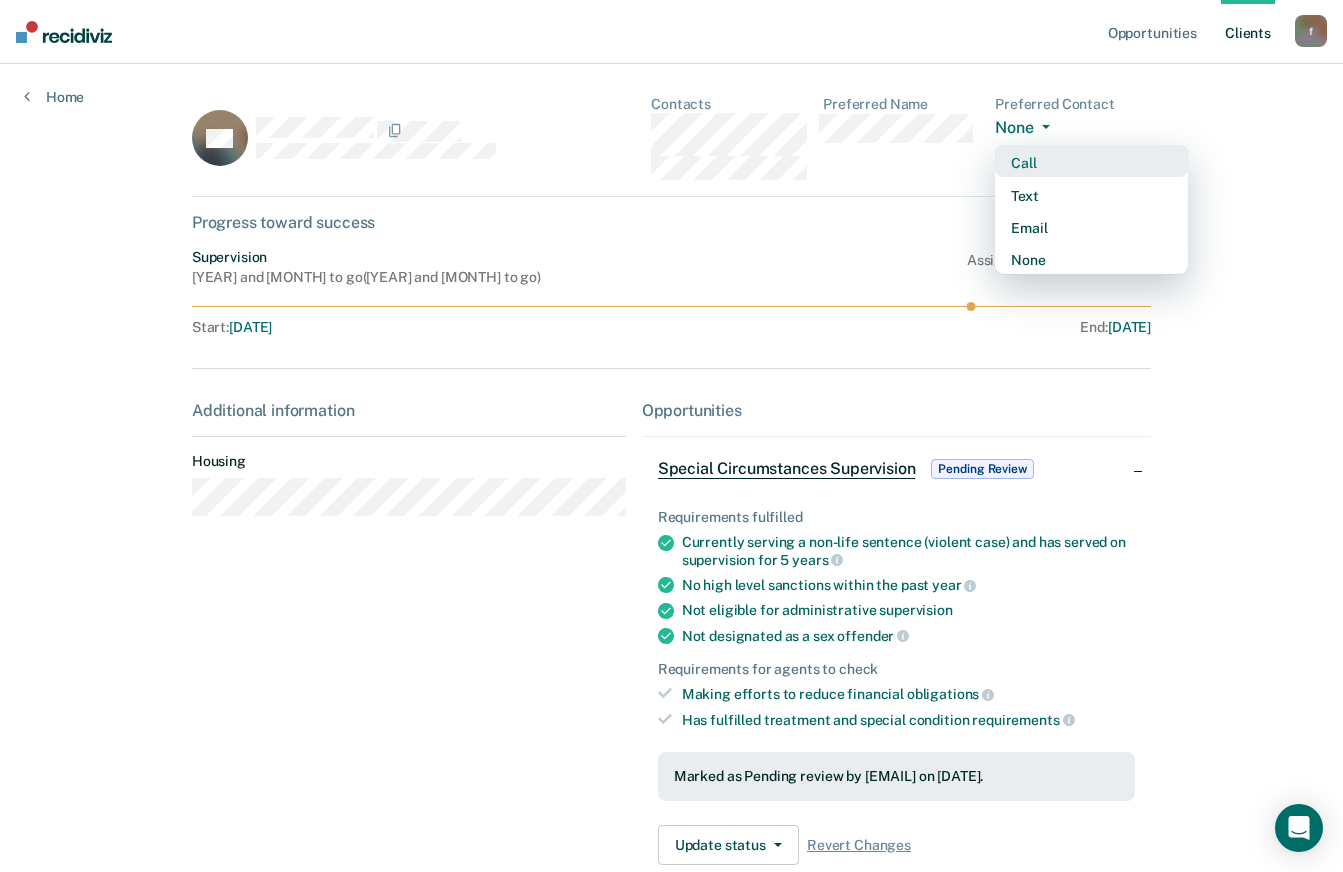 click on "Opportunities Client s [EMAIL] f Profile How it works Log Out Home [LAST]   Contacts Preferred Name Preferred Contact None Call Text Email None Progress toward success Supervision 9 years and 11 months  ( 1 year and 10 months to go ) Assigned to  Start :  [DATE] End :  [DATE] Additional information Housing   Opportunities Special Circumstances Supervision Pending Review Requirements fulfilled Currently serving a non-life sentence (violent case) and has served on supervision for 5   years   No high level sanctions within the past   year   Not eligible for administrative   supervision Not designated as a sex   offender   Requirements for agents to check Making efforts to reduce financial   obligations   Has fulfilled treatment and special condition   requirements   Marked as Pending review by [EMAIL] on [DATE].   Update status Revert from Pending Review Mark Ineligible Revert Changes" at bounding box center [671, 493] 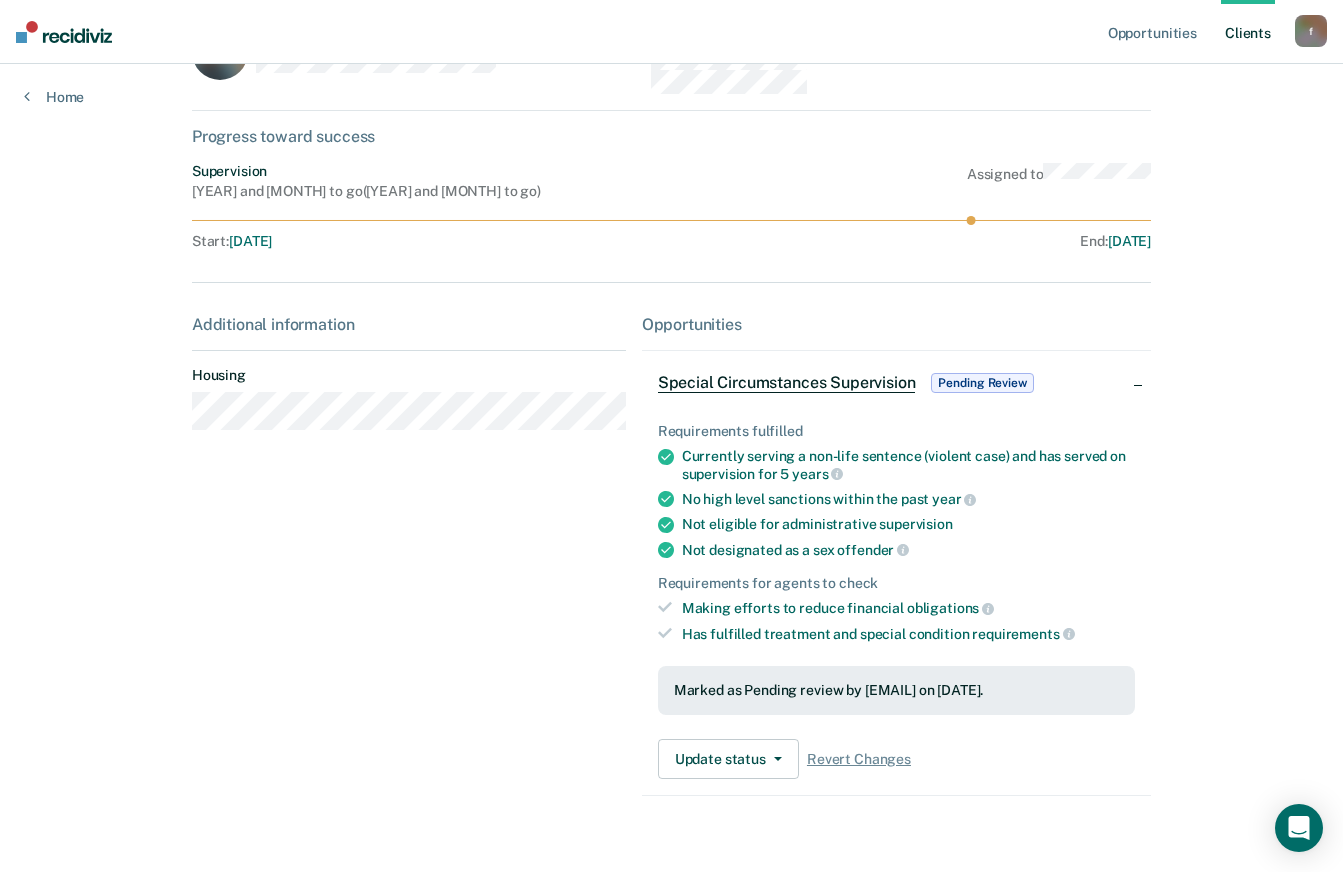 scroll, scrollTop: 114, scrollLeft: 0, axis: vertical 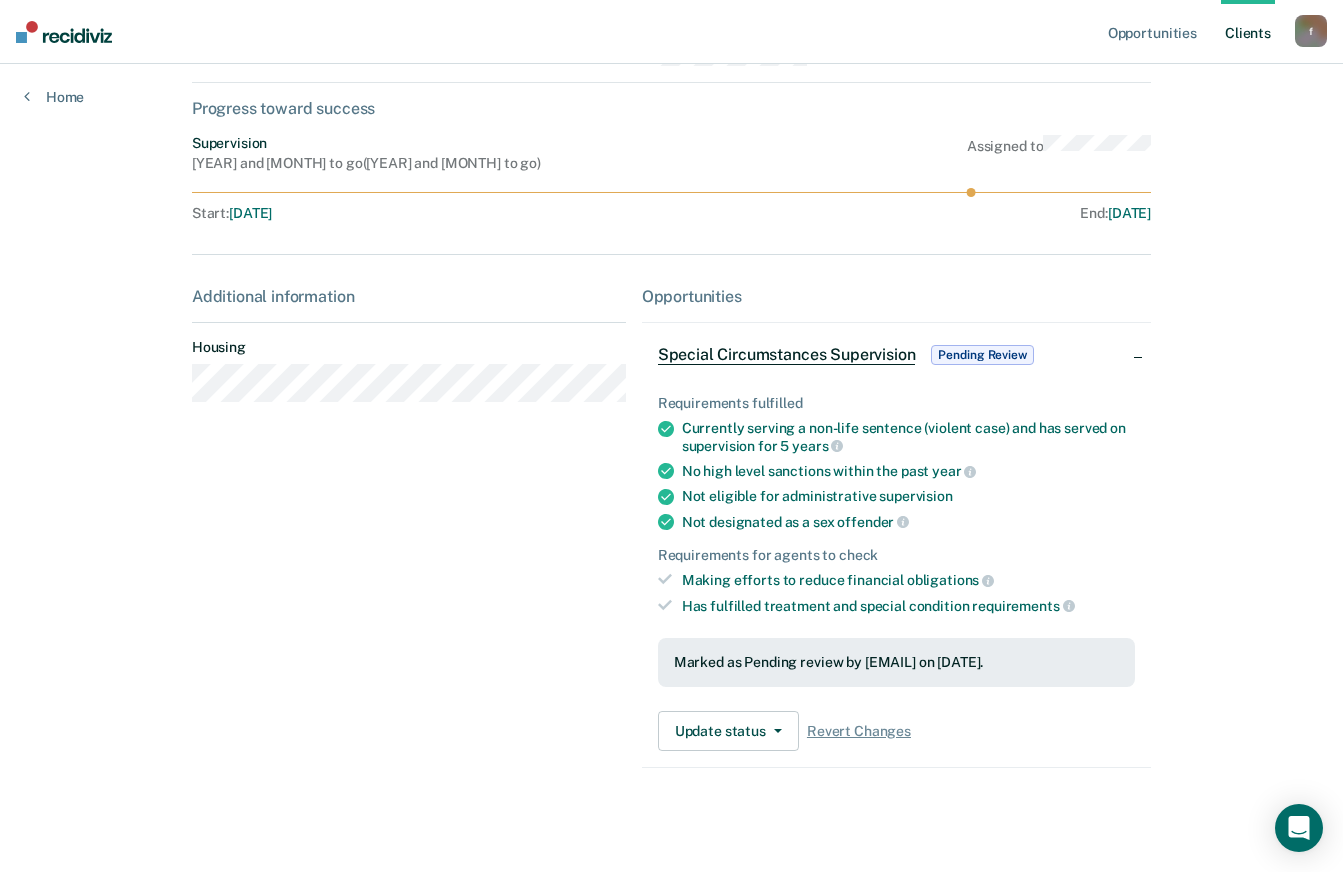 click on "Marked as Pending review by [EMAIL] on [DATE]." at bounding box center [896, 662] 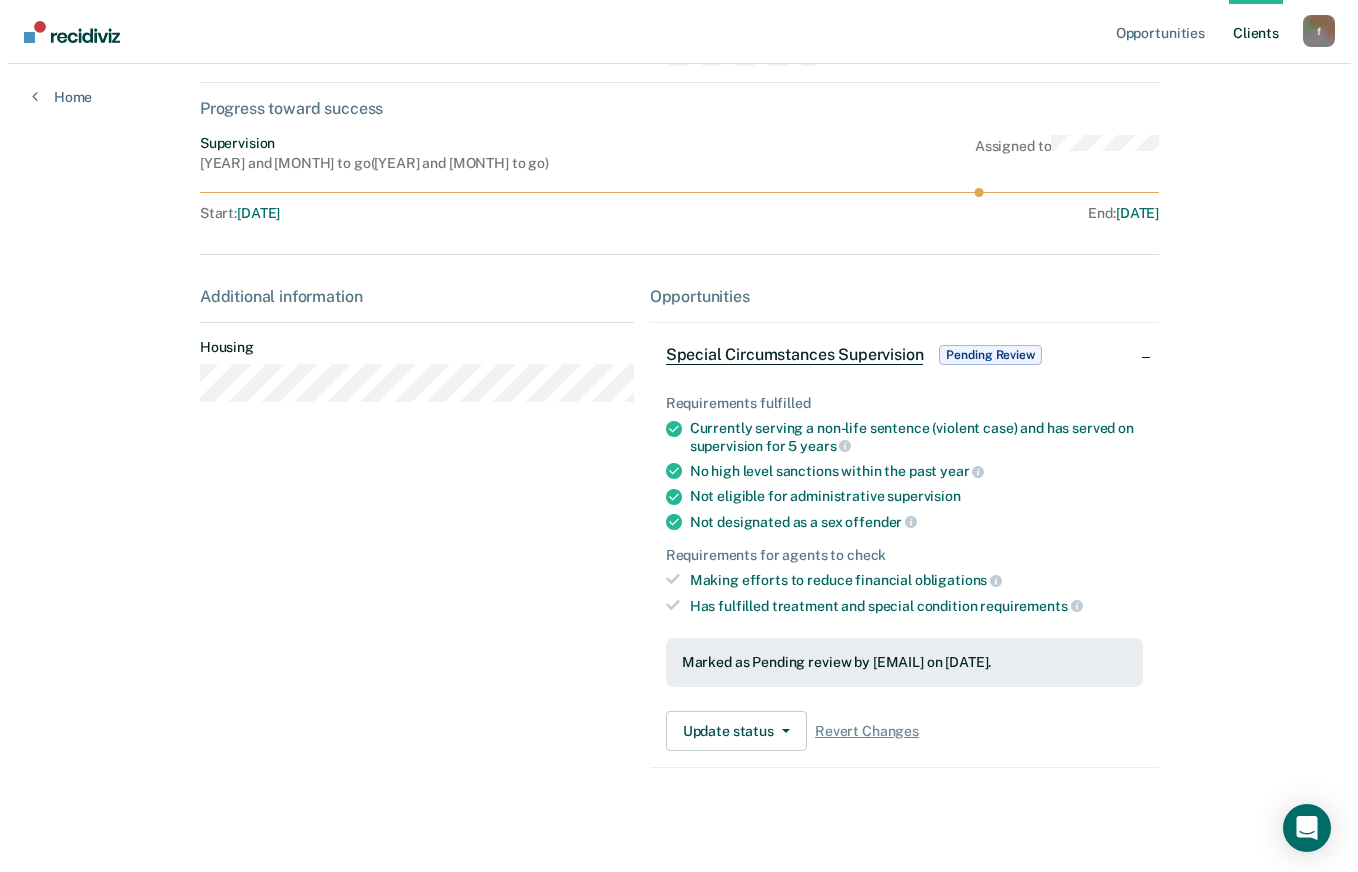 scroll, scrollTop: 0, scrollLeft: 0, axis: both 